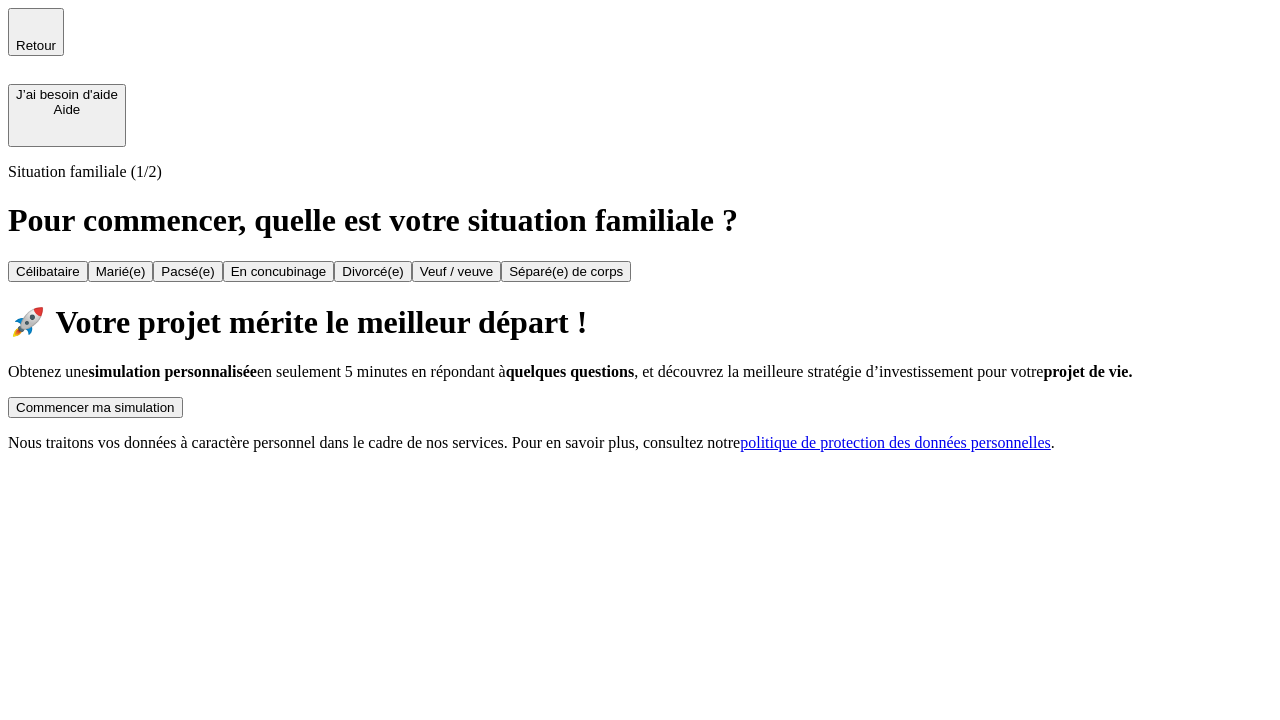 scroll, scrollTop: 0, scrollLeft: 0, axis: both 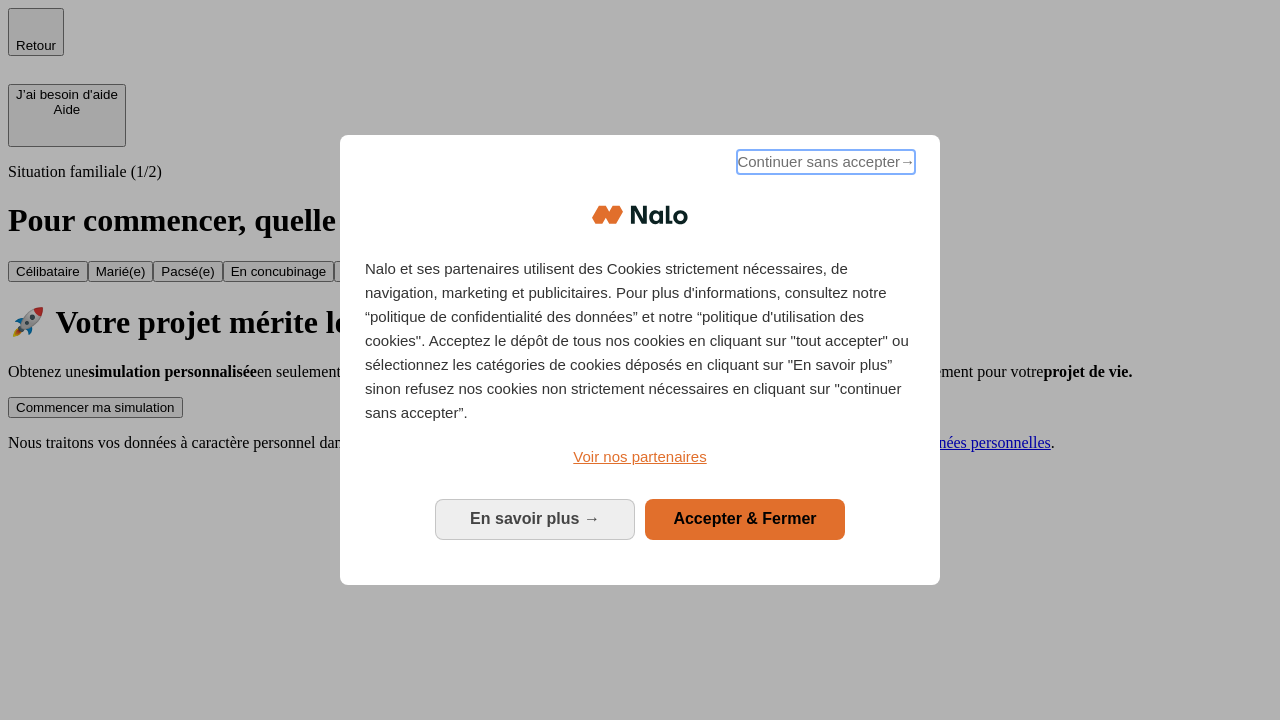 click on "Continuer sans accepter  →" at bounding box center (826, 162) 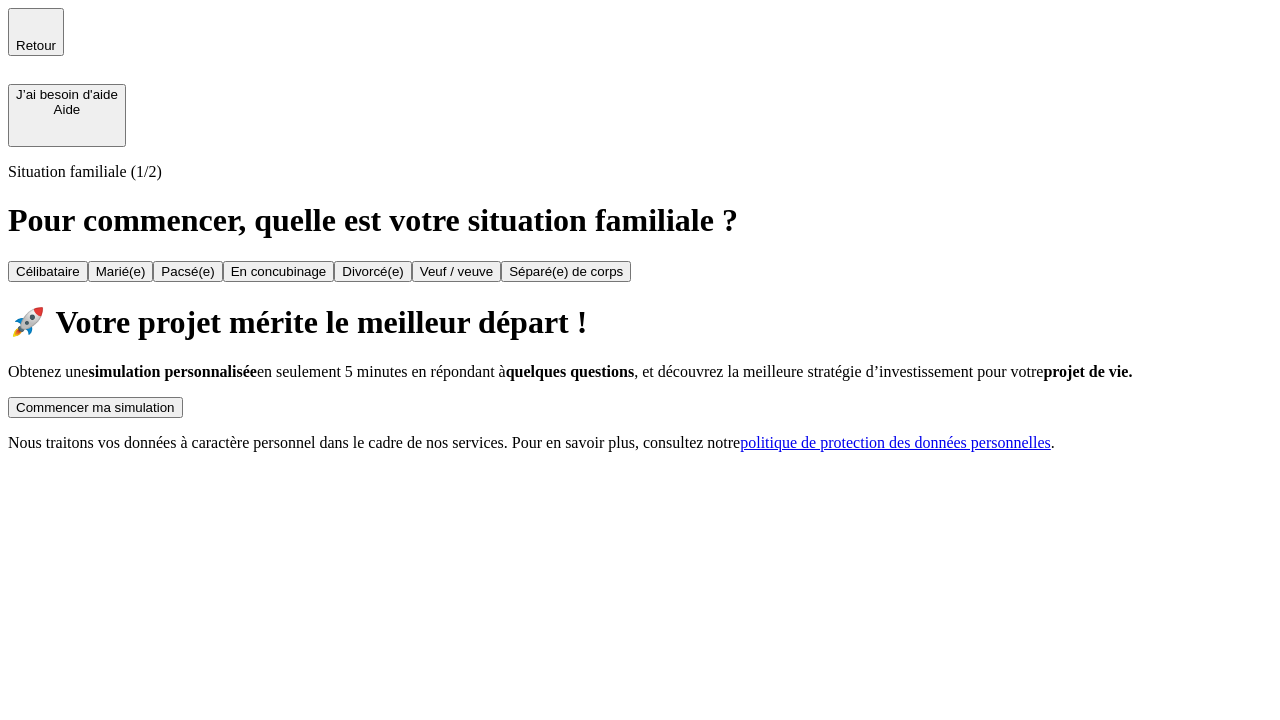 click on "Commencer ma simulation" at bounding box center [95, 407] 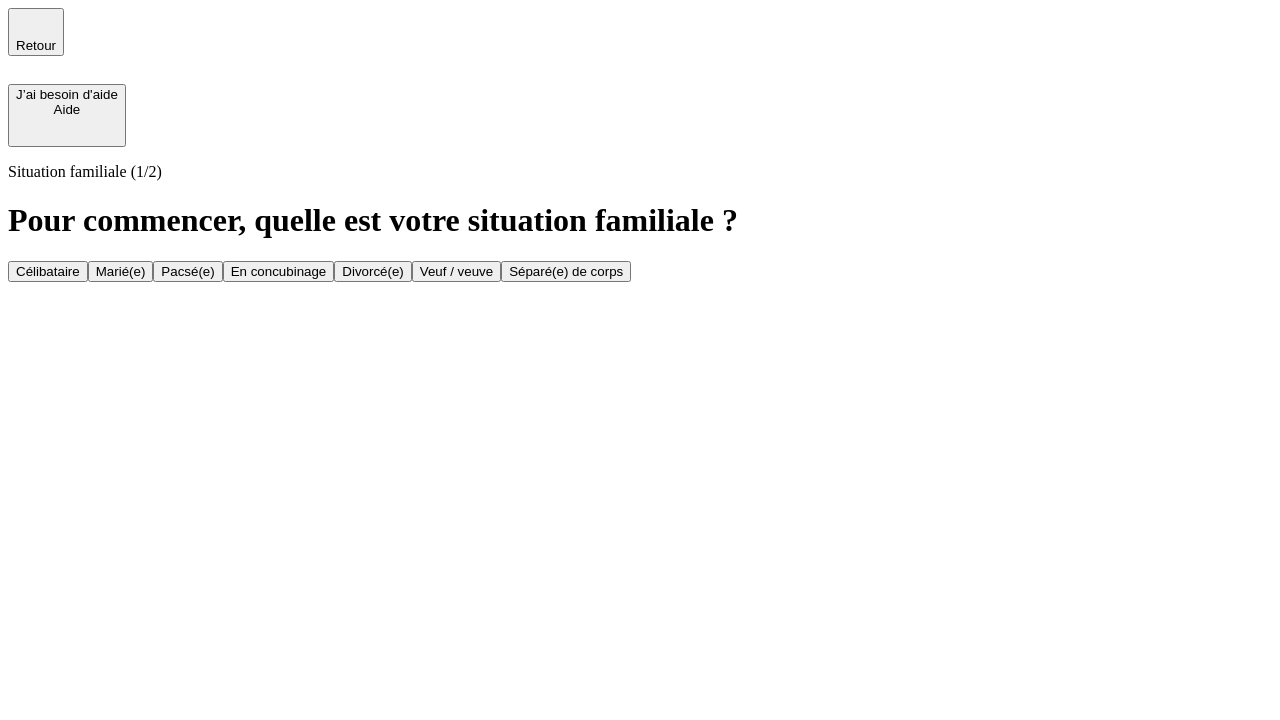 click on "Marié(e)" at bounding box center (121, 271) 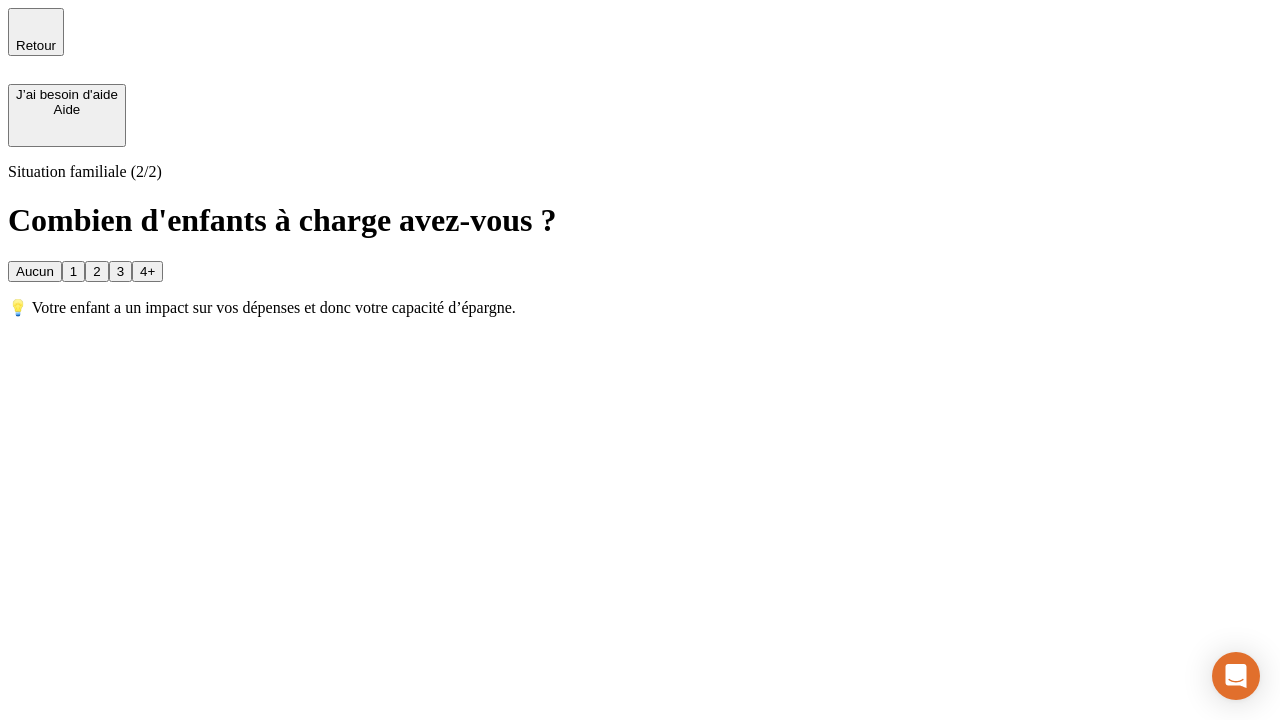 click on "1" at bounding box center [73, 271] 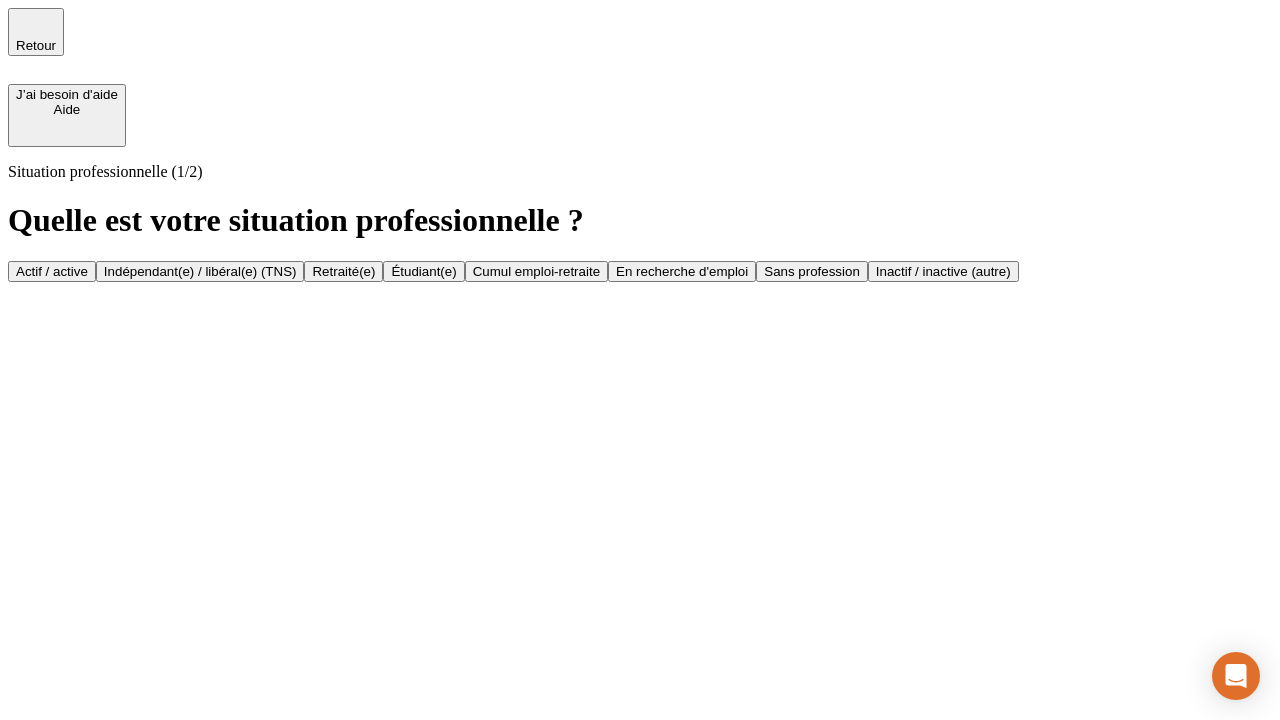 click on "Actif / active" at bounding box center (52, 271) 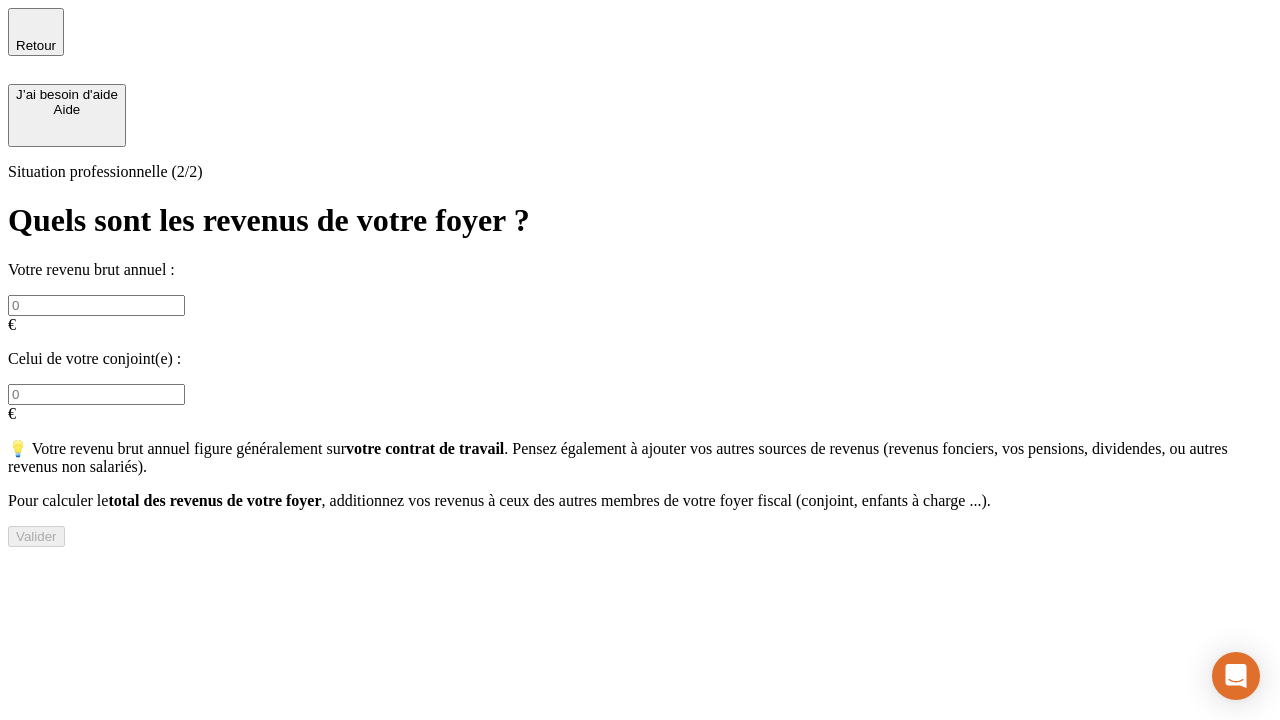 click at bounding box center [96, 305] 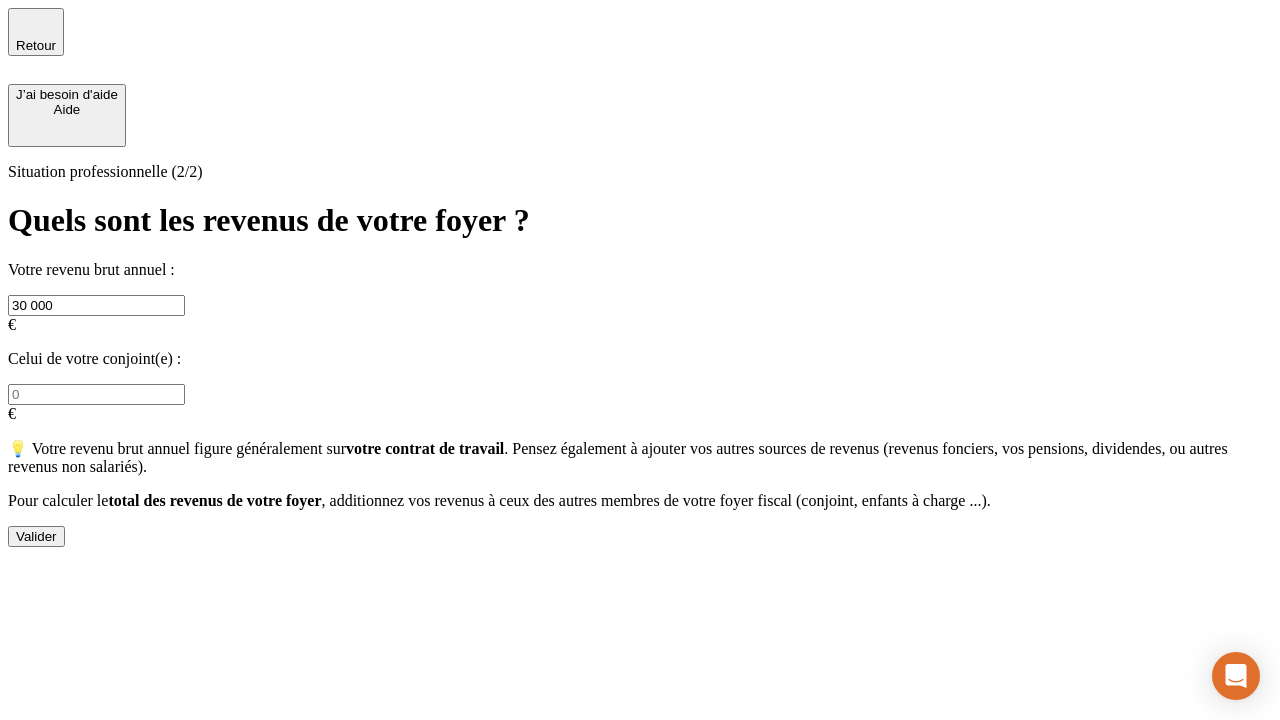 type on "30 000" 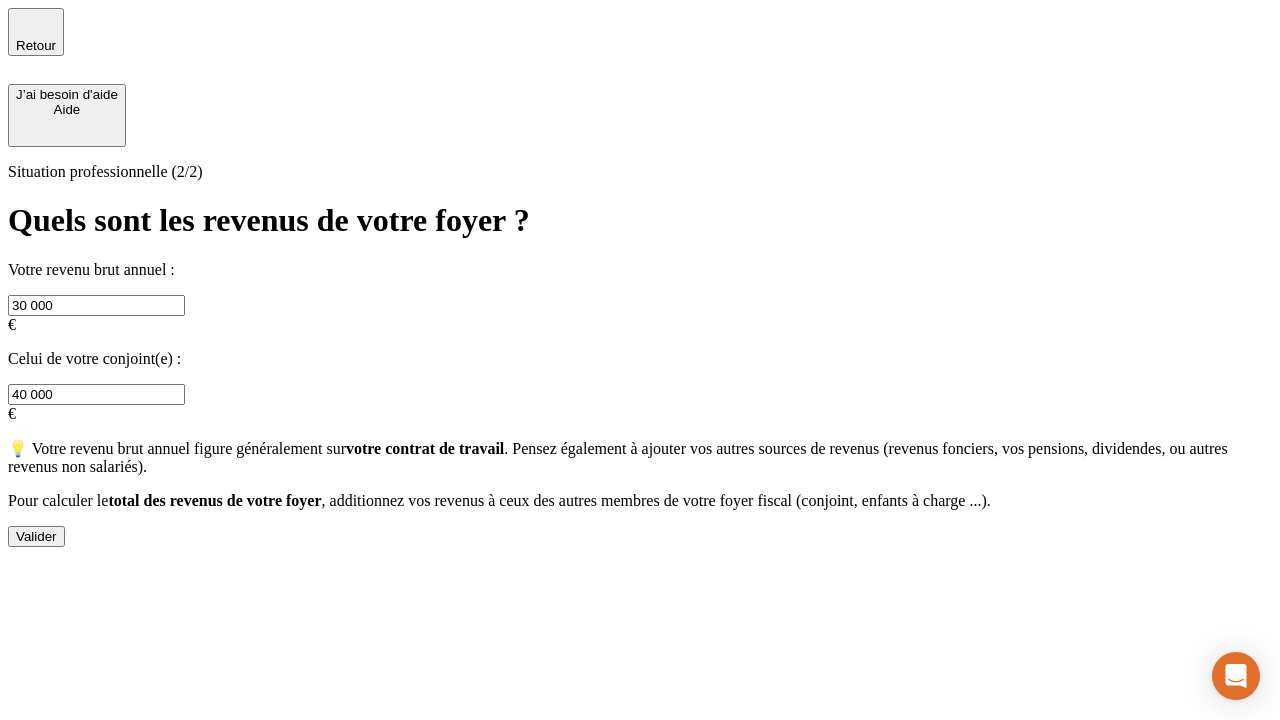 type on "40 000" 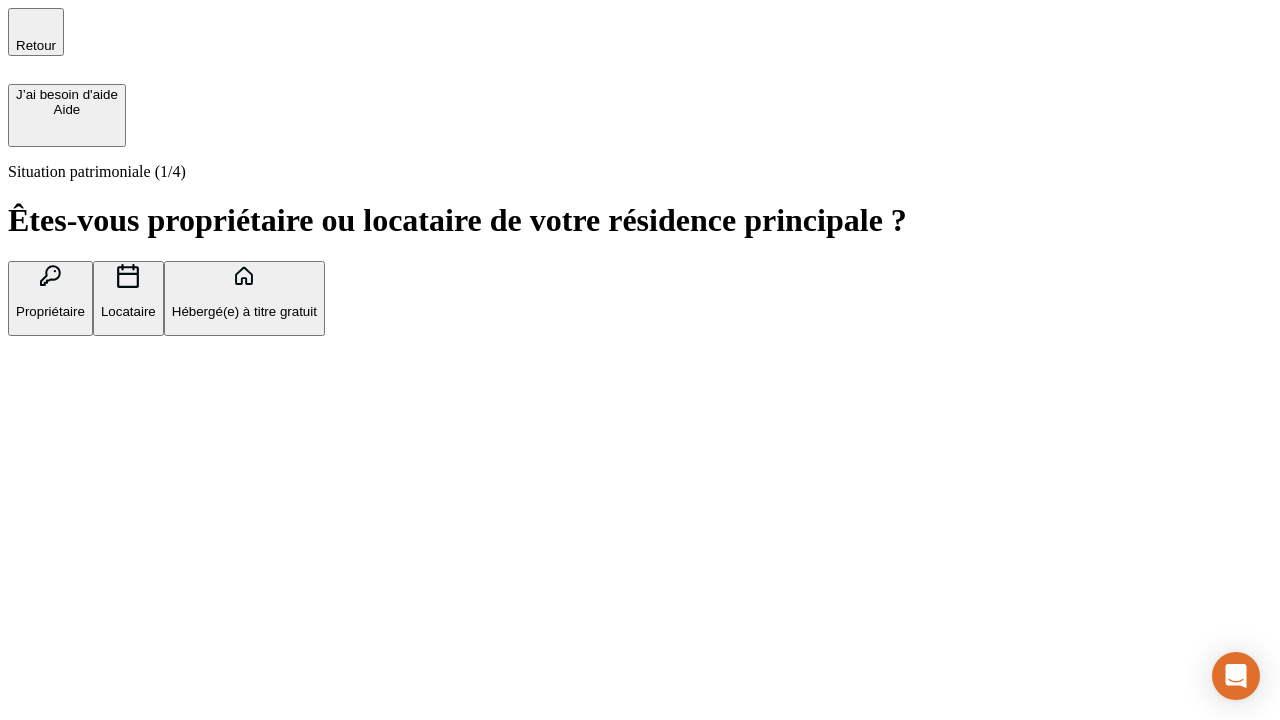 click on "Propriétaire" at bounding box center [50, 311] 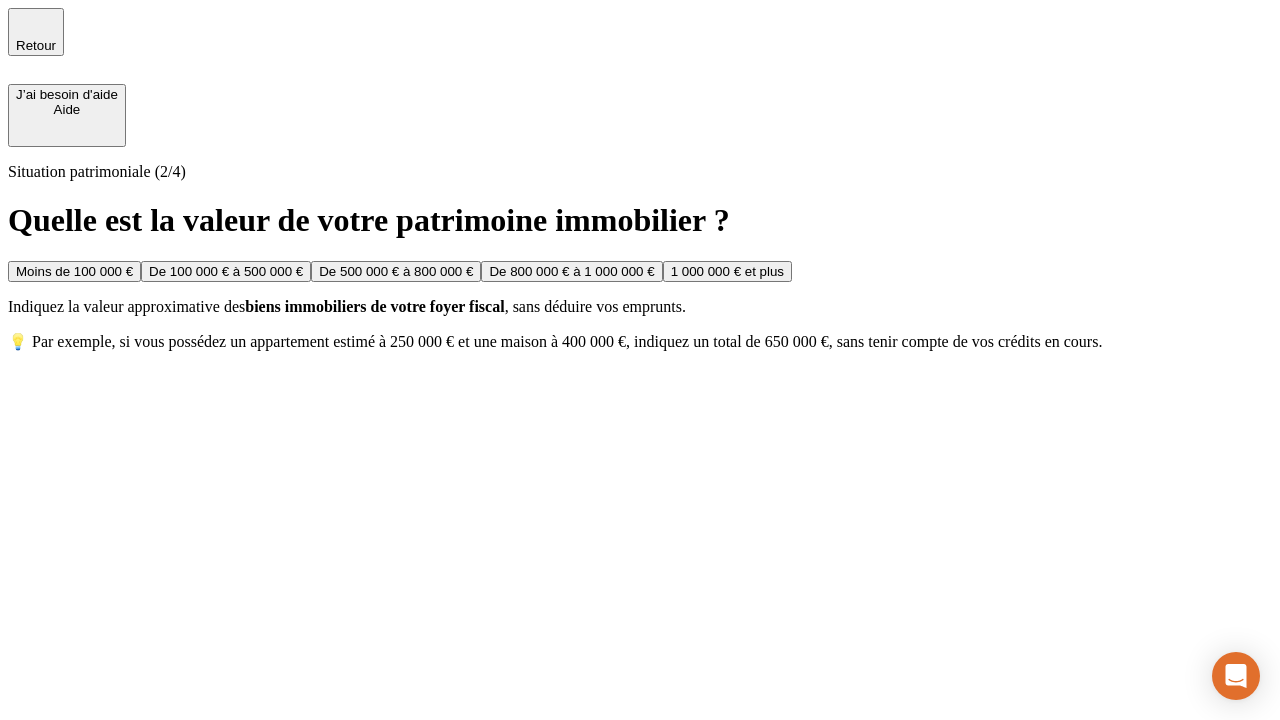 click on "De 100 000 € à 500 000 €" at bounding box center [226, 271] 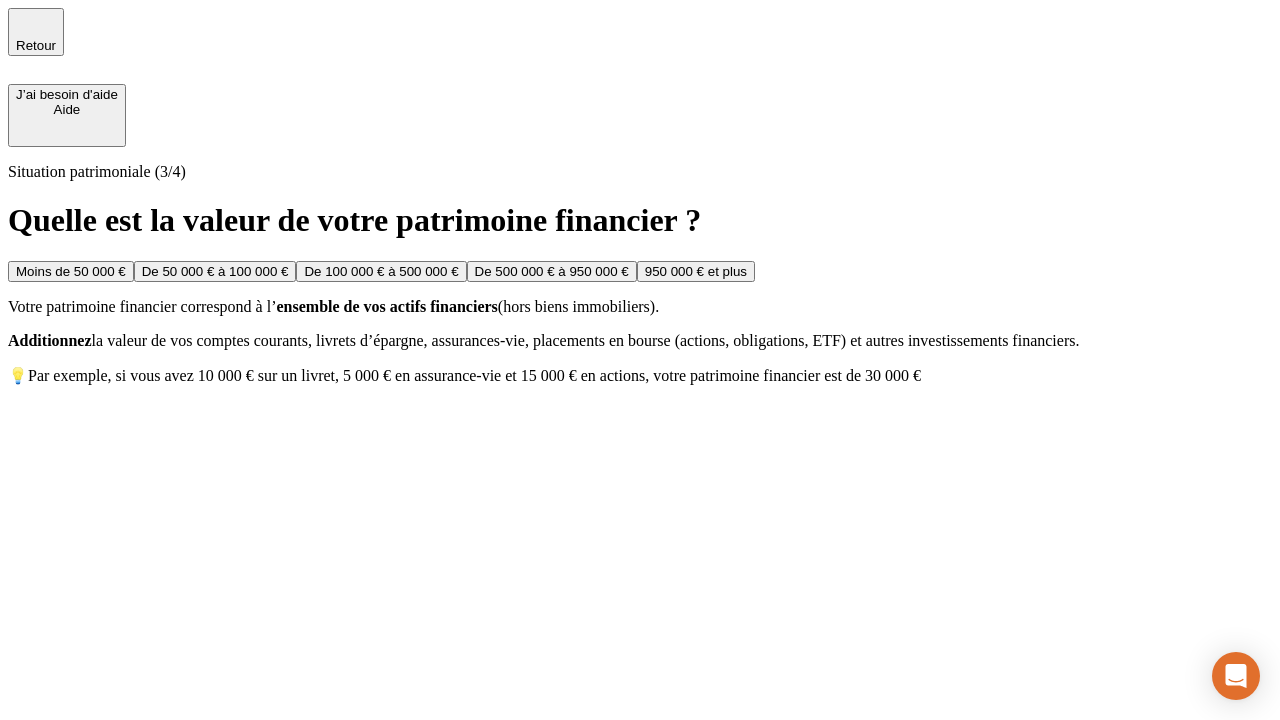 click on "Moins de 50 000 €" at bounding box center [71, 271] 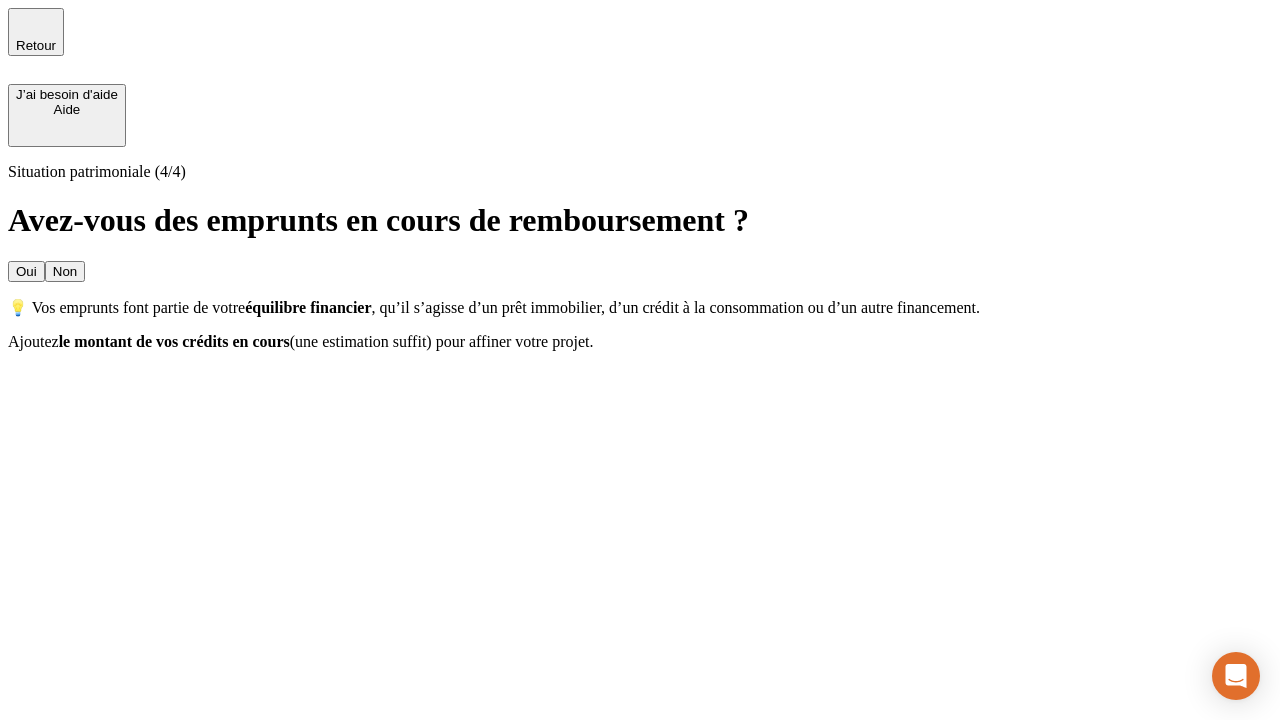 click on "Oui" at bounding box center [26, 271] 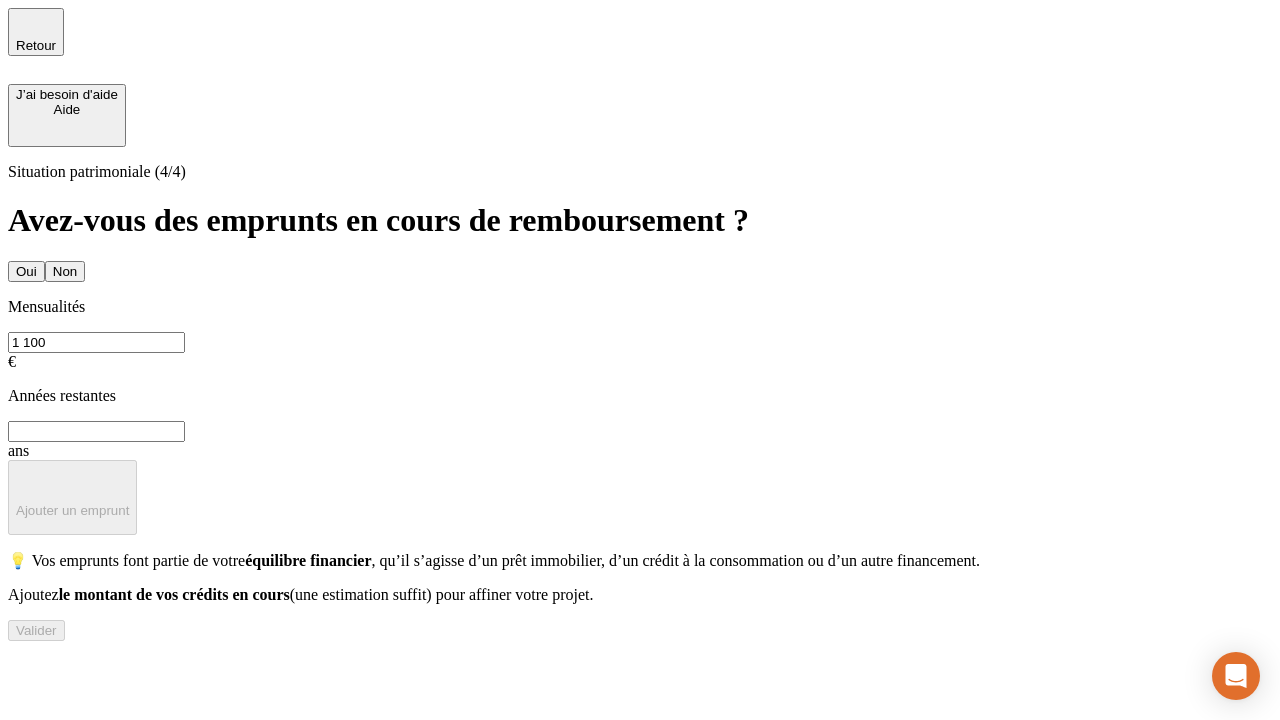 type on "1 100" 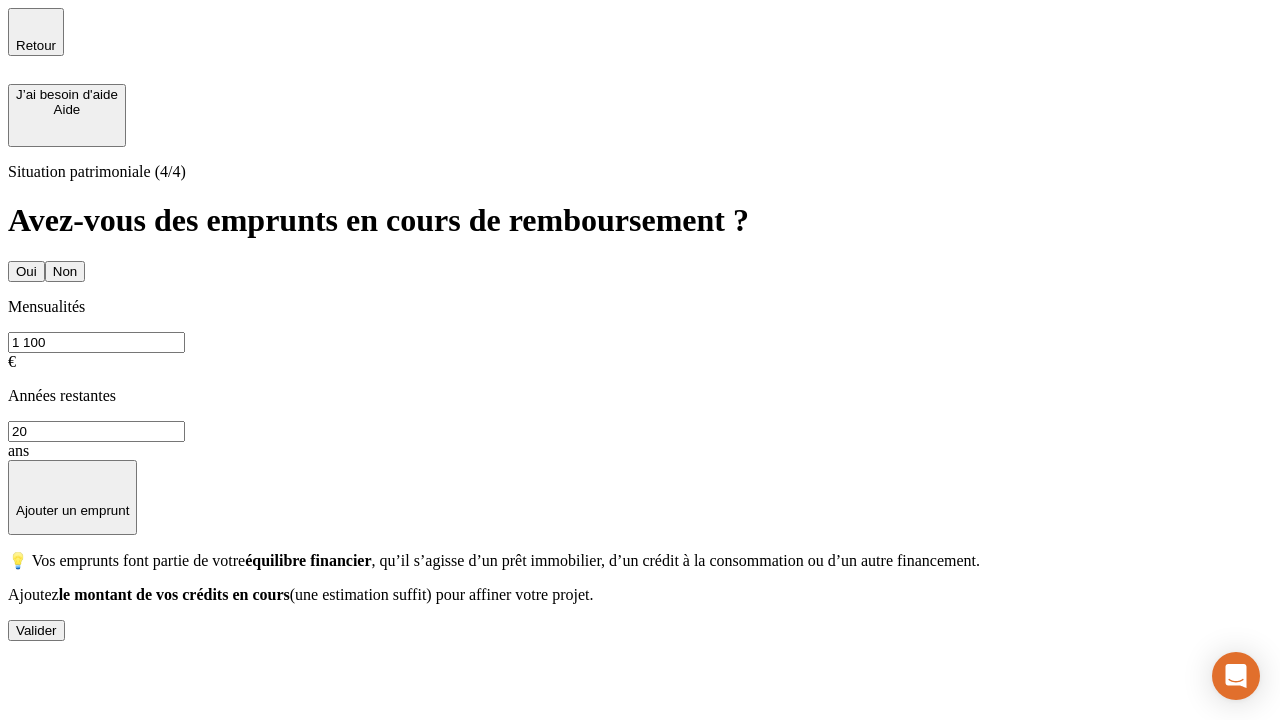 type on "20" 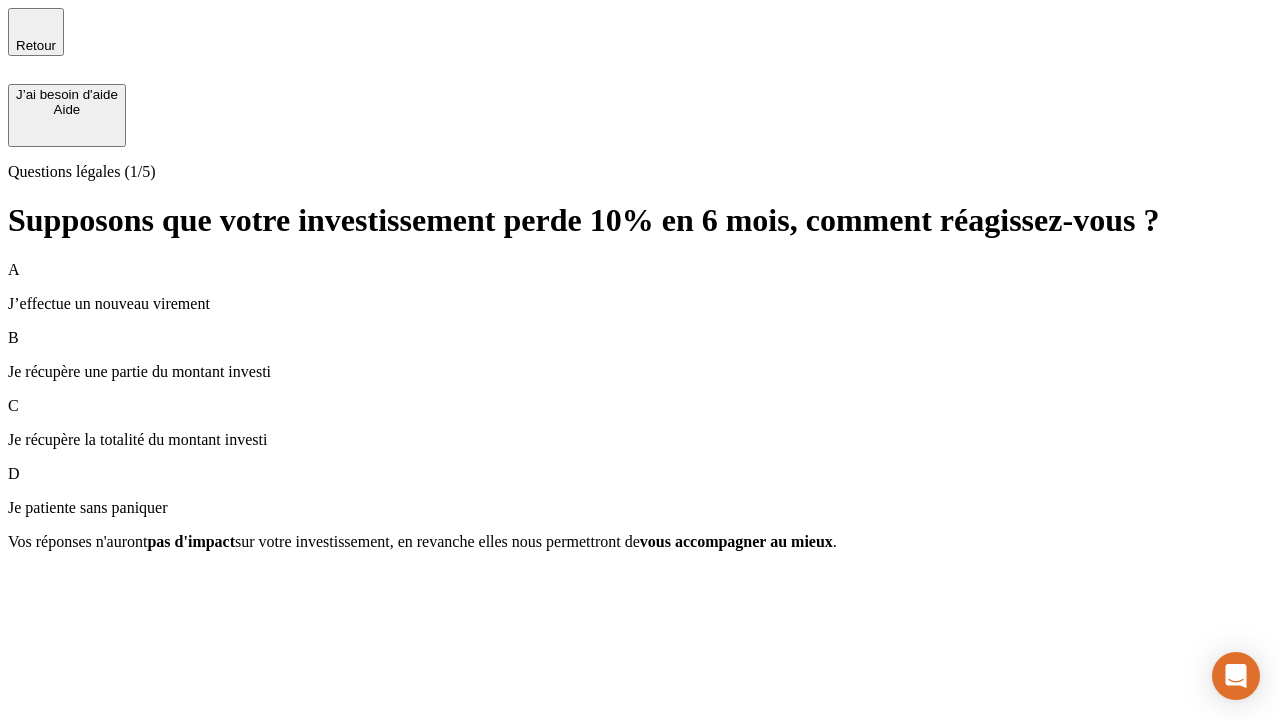 click on "Je récupère une partie du montant investi" at bounding box center (640, 372) 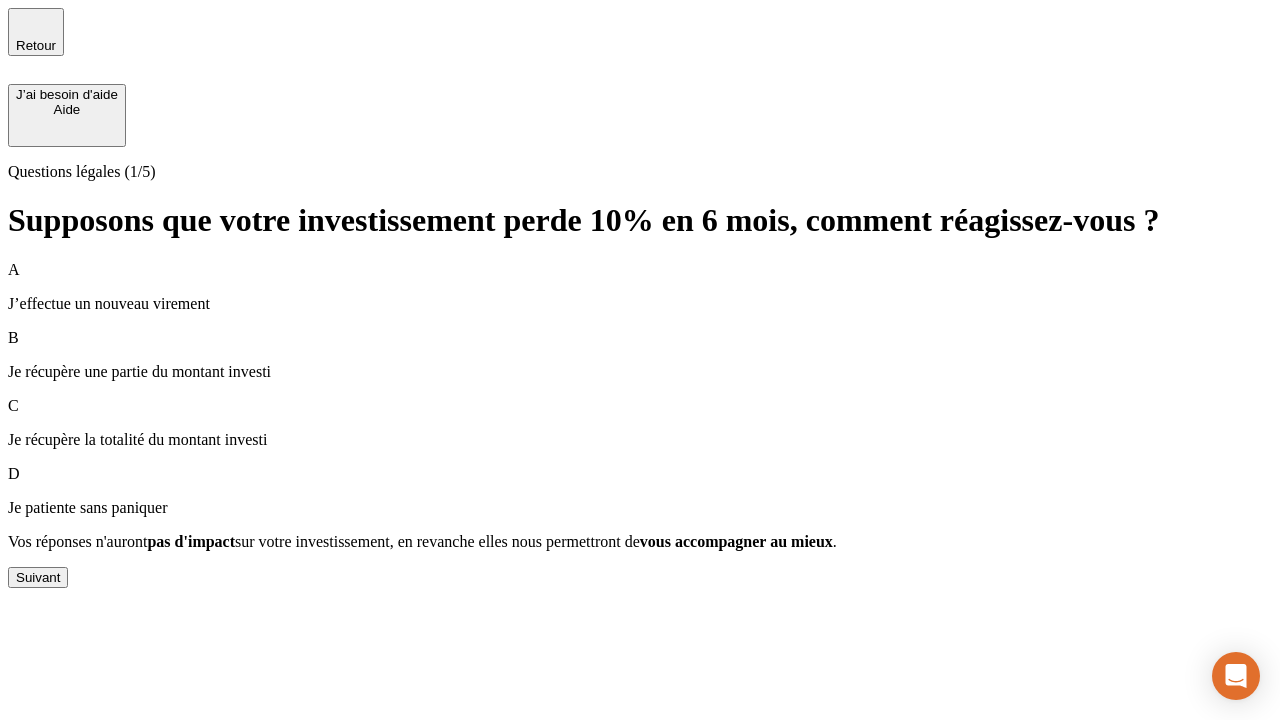 click on "Suivant" at bounding box center (38, 577) 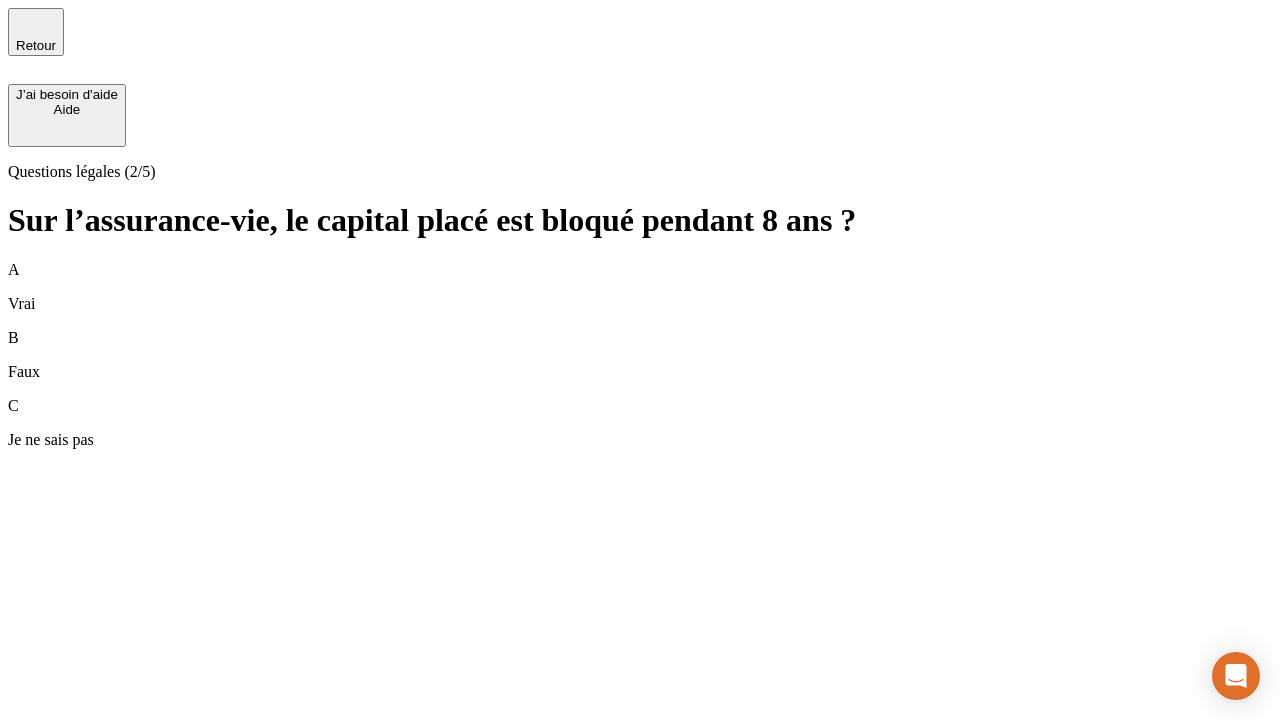 click on "A Vrai" at bounding box center (640, 287) 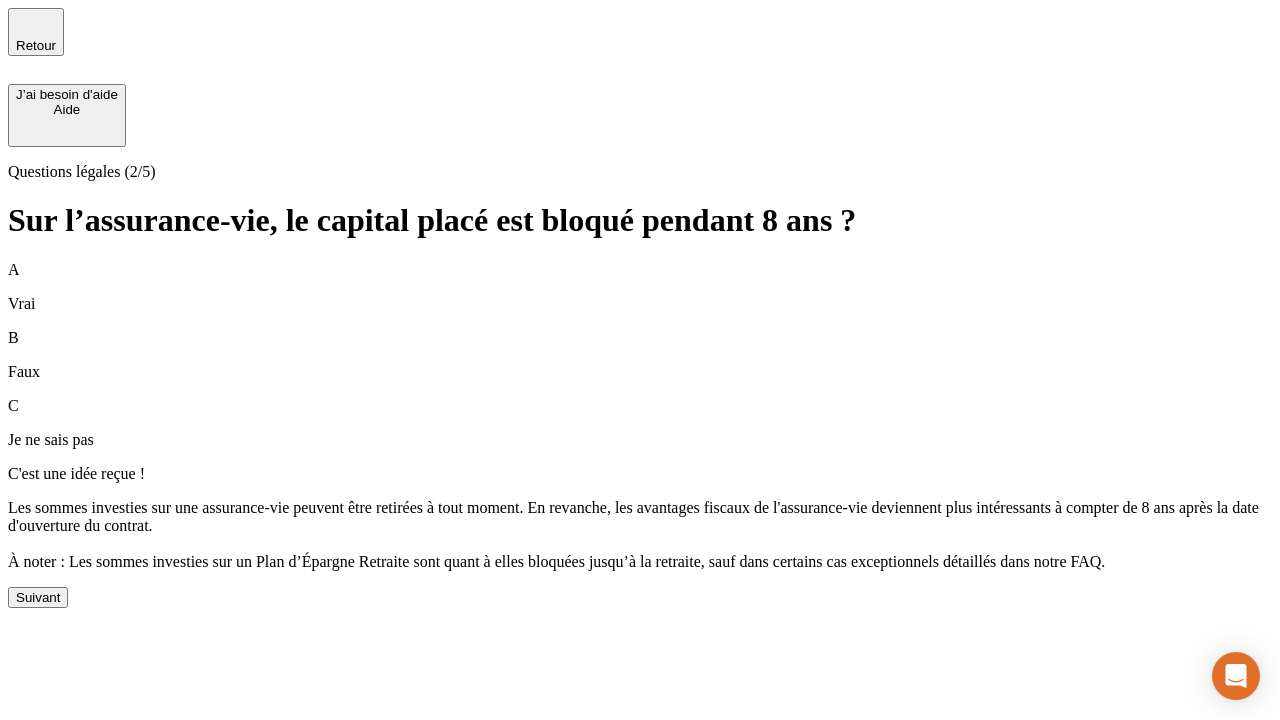 click on "Suivant" at bounding box center (38, 597) 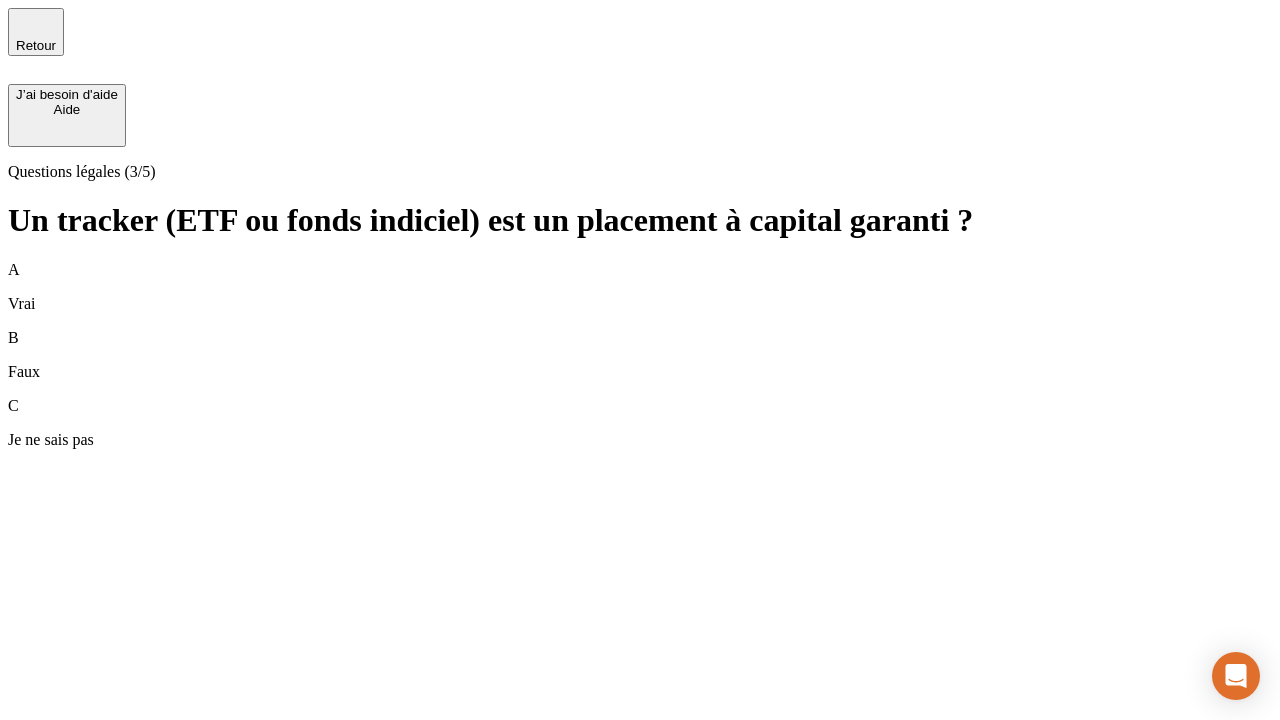 click on "B Faux" at bounding box center [640, 355] 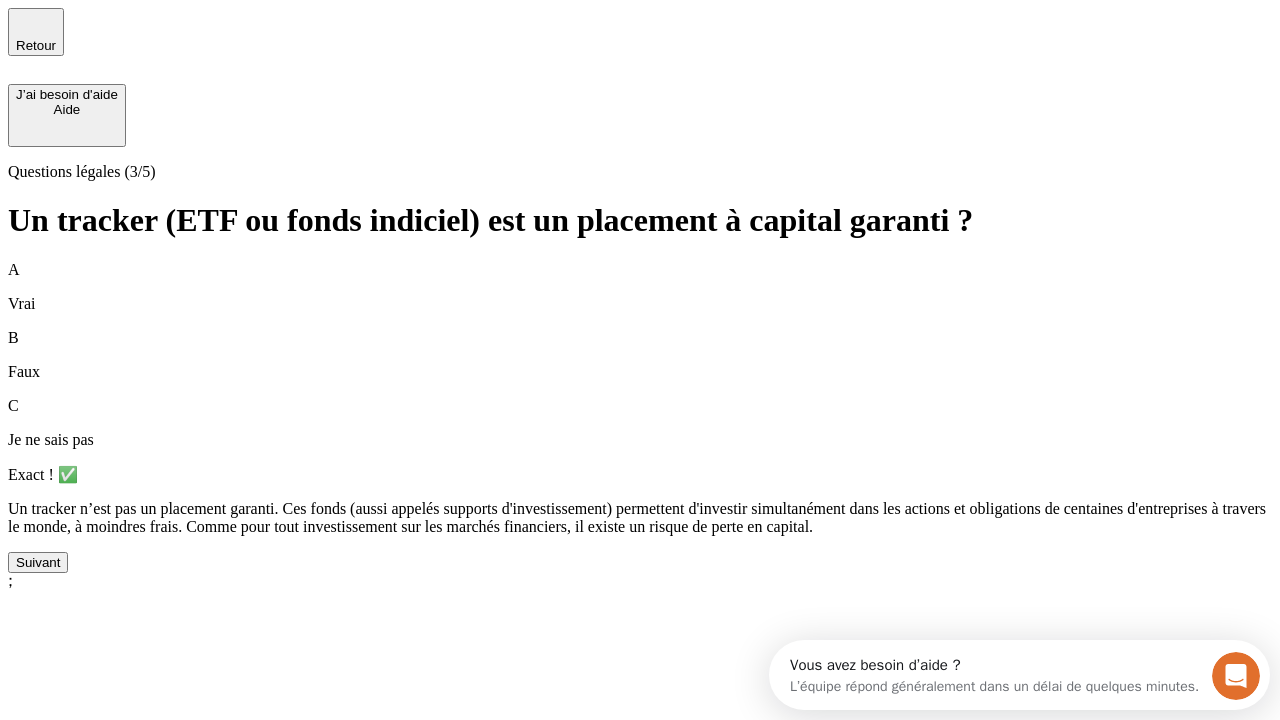 scroll, scrollTop: 0, scrollLeft: 0, axis: both 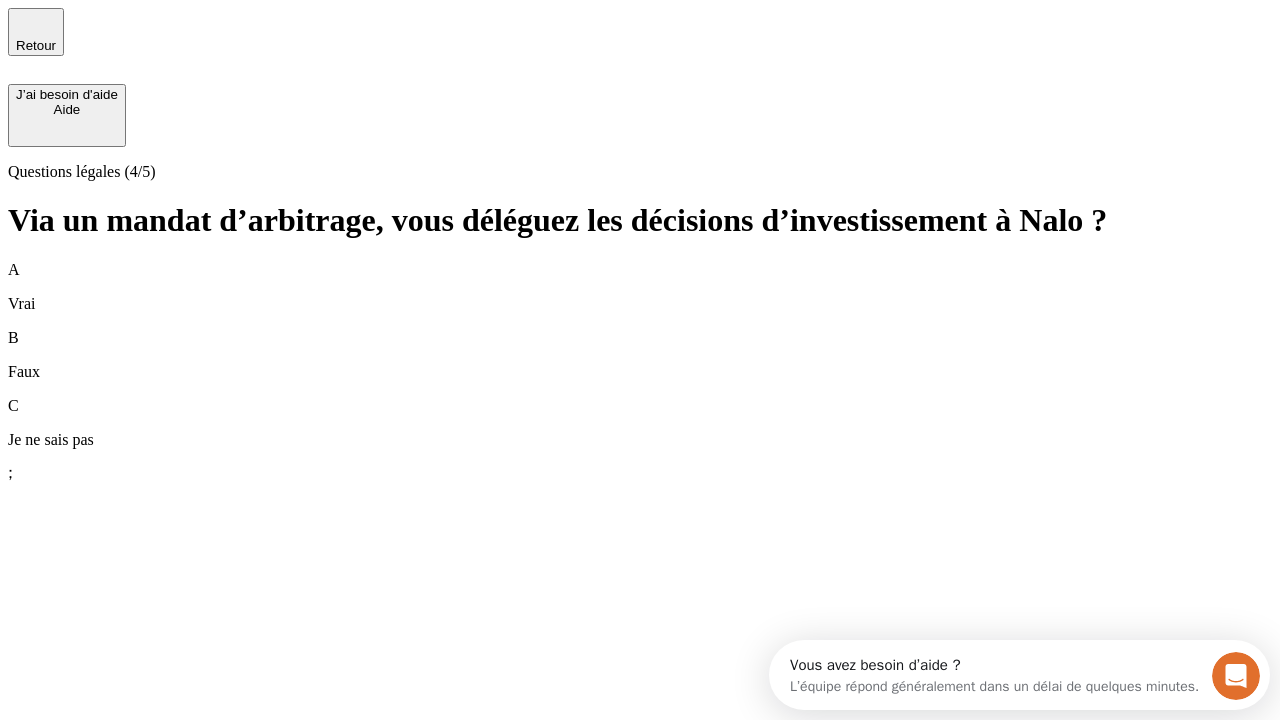click on "A Vrai" at bounding box center (640, 287) 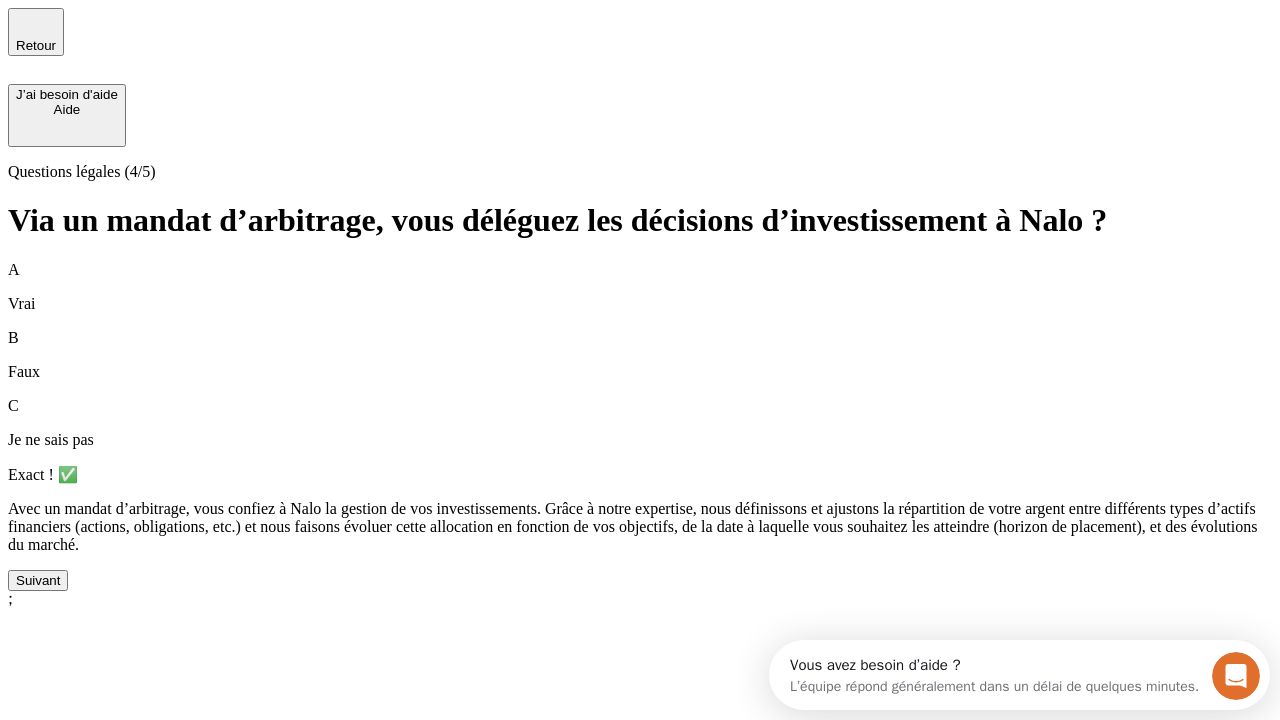 click on "Suivant" at bounding box center [38, 580] 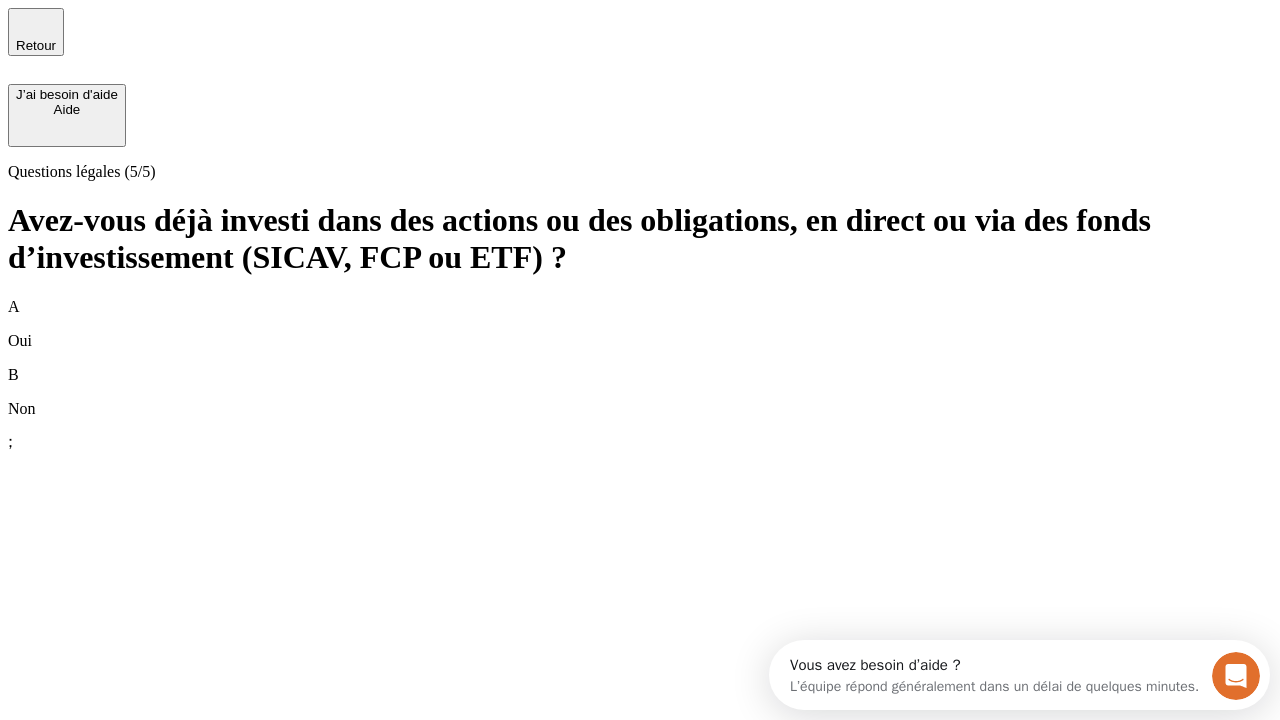 click on "B Non" at bounding box center [640, 392] 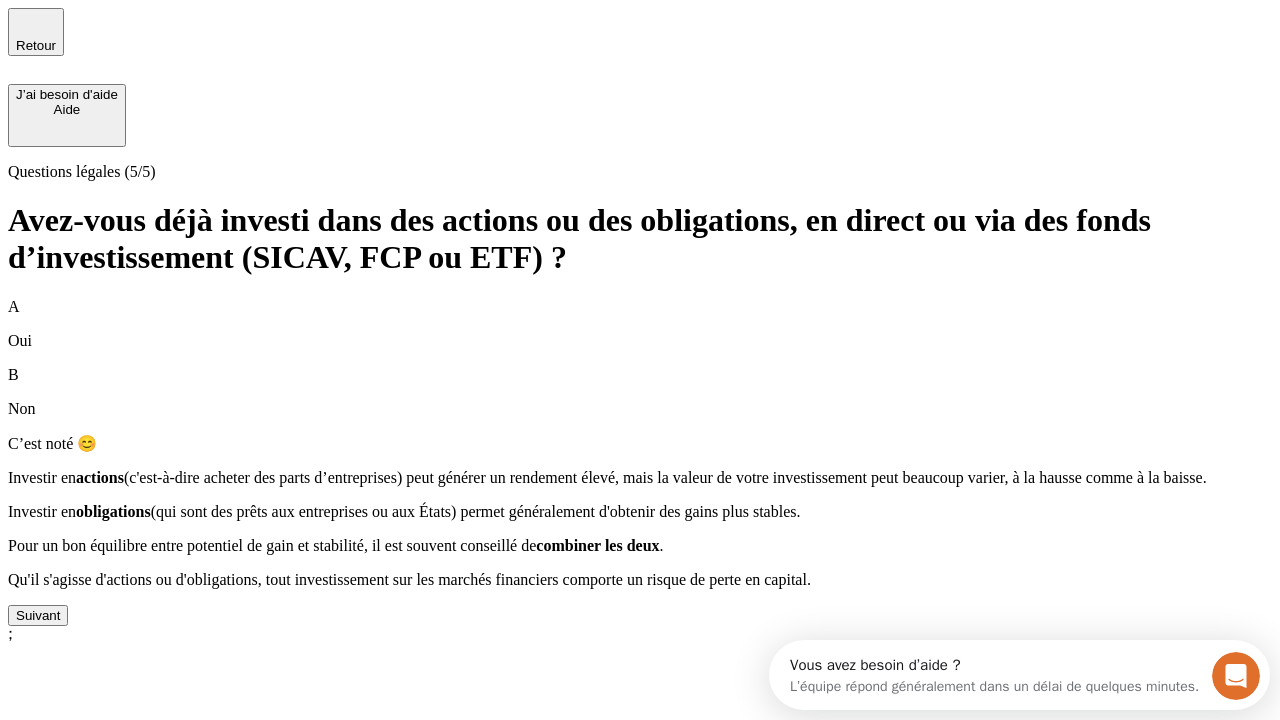 click on "Suivant" at bounding box center [38, 615] 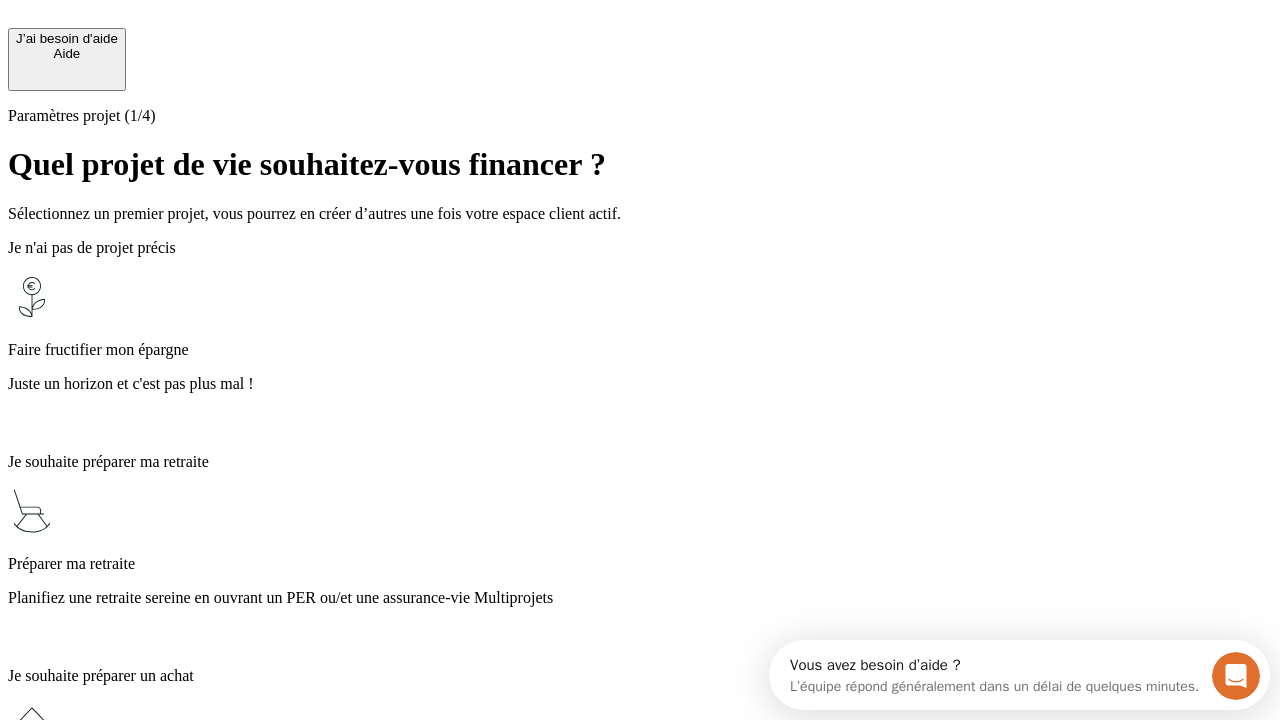 click on "Planifiez une retraite sereine en ouvrant un PER ou/et une assurance-vie Multiprojets" at bounding box center [640, 598] 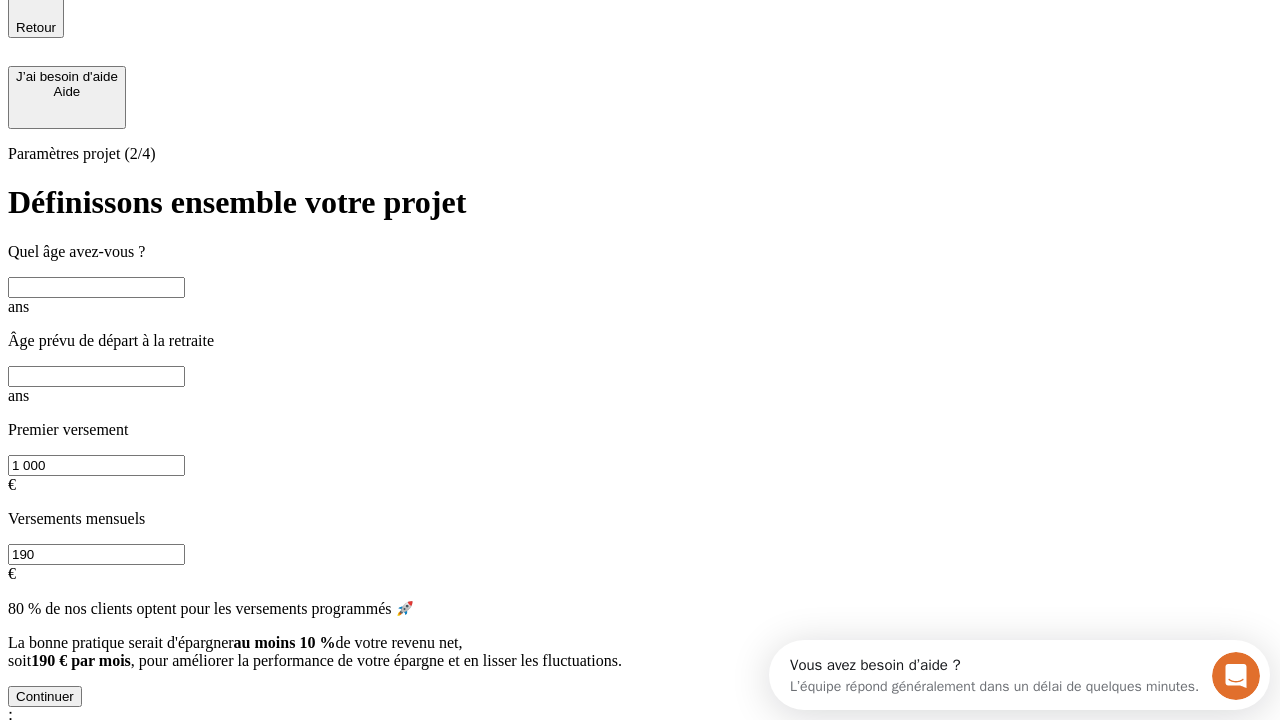 click at bounding box center [96, 287] 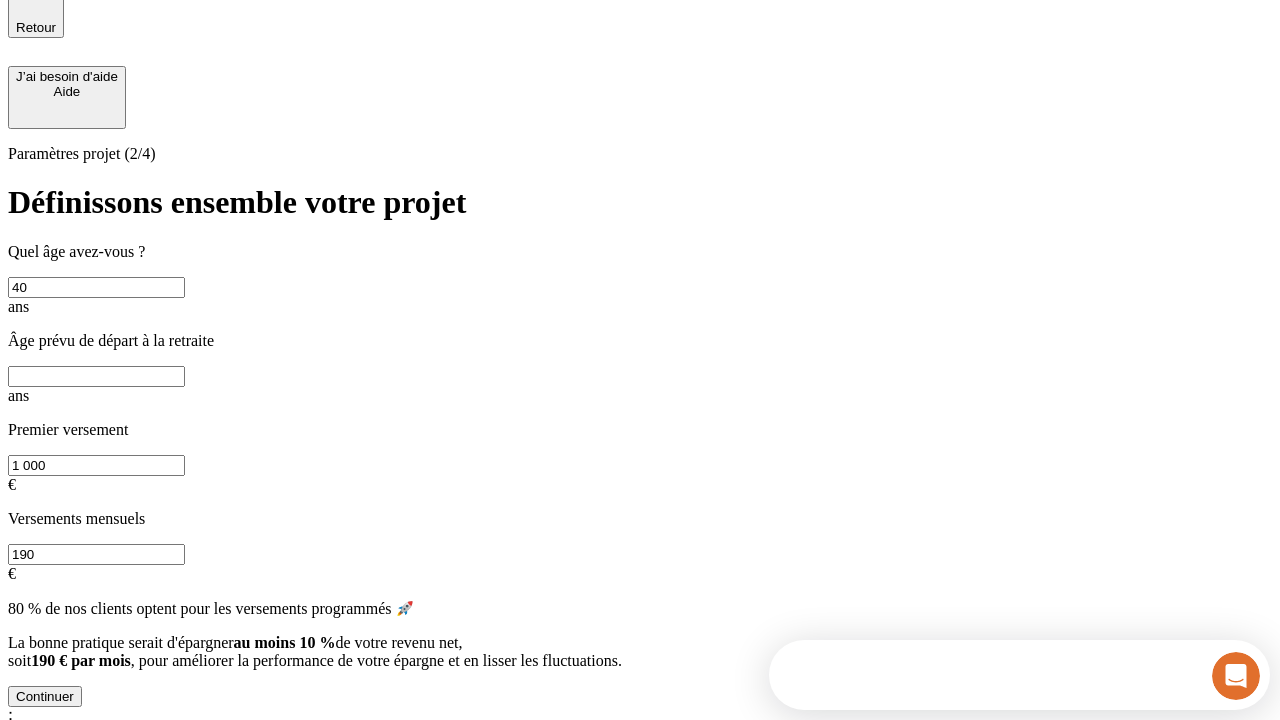 type on "40" 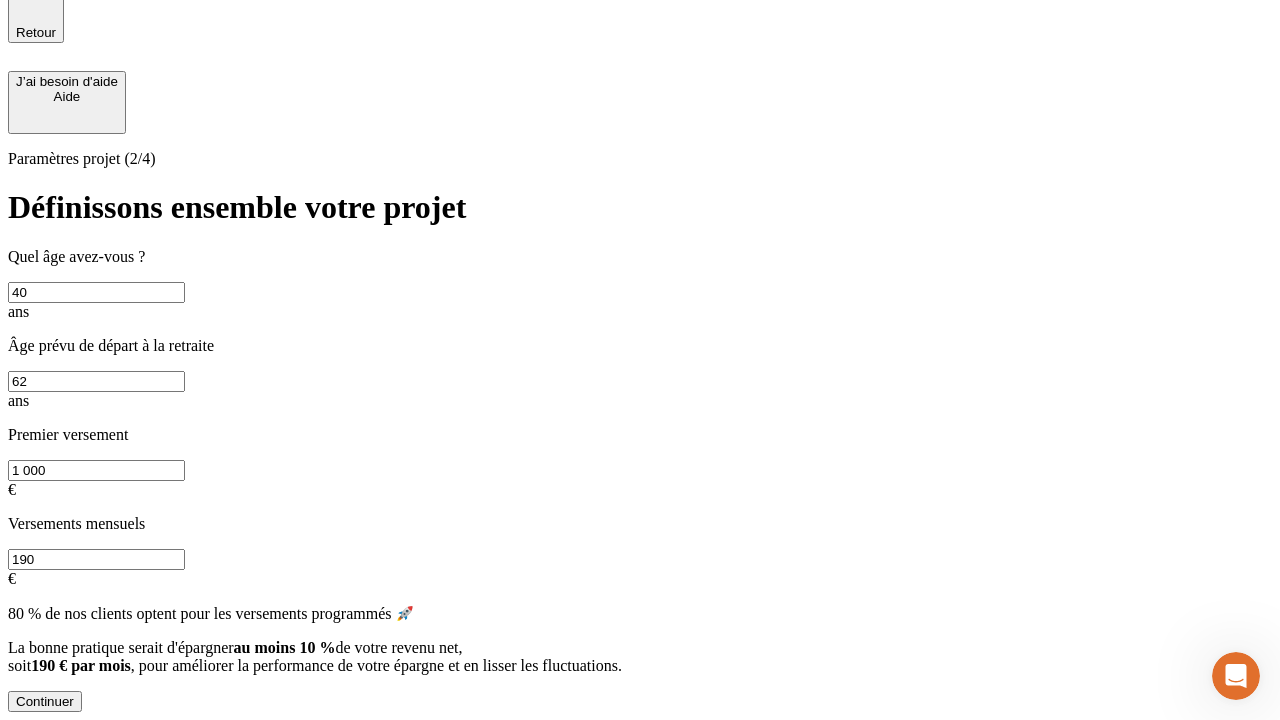type on "62" 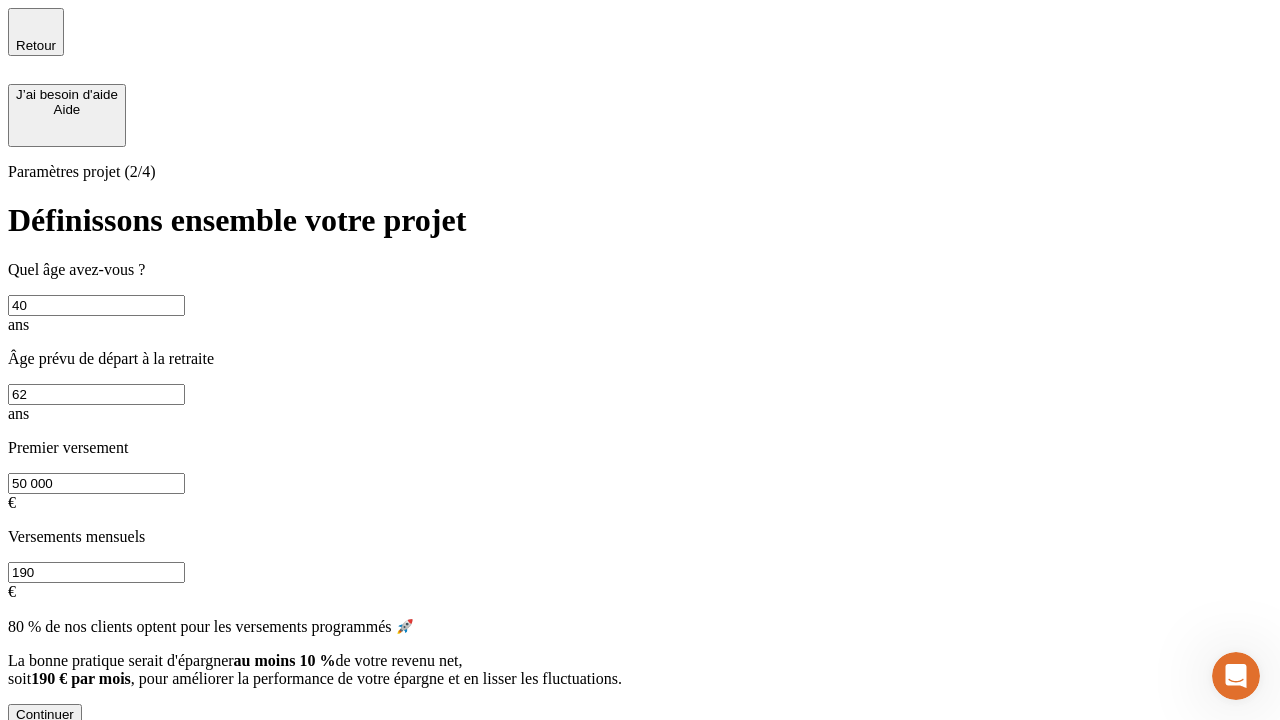 type on "50 000" 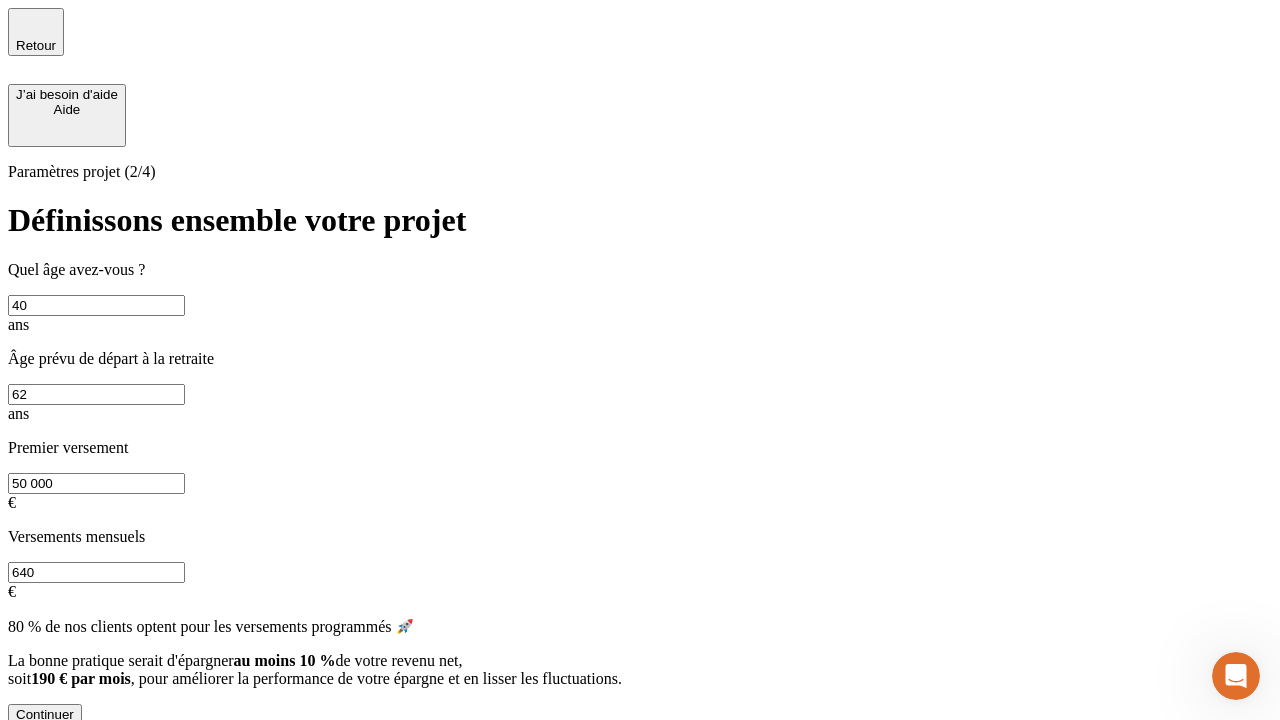 type on "640" 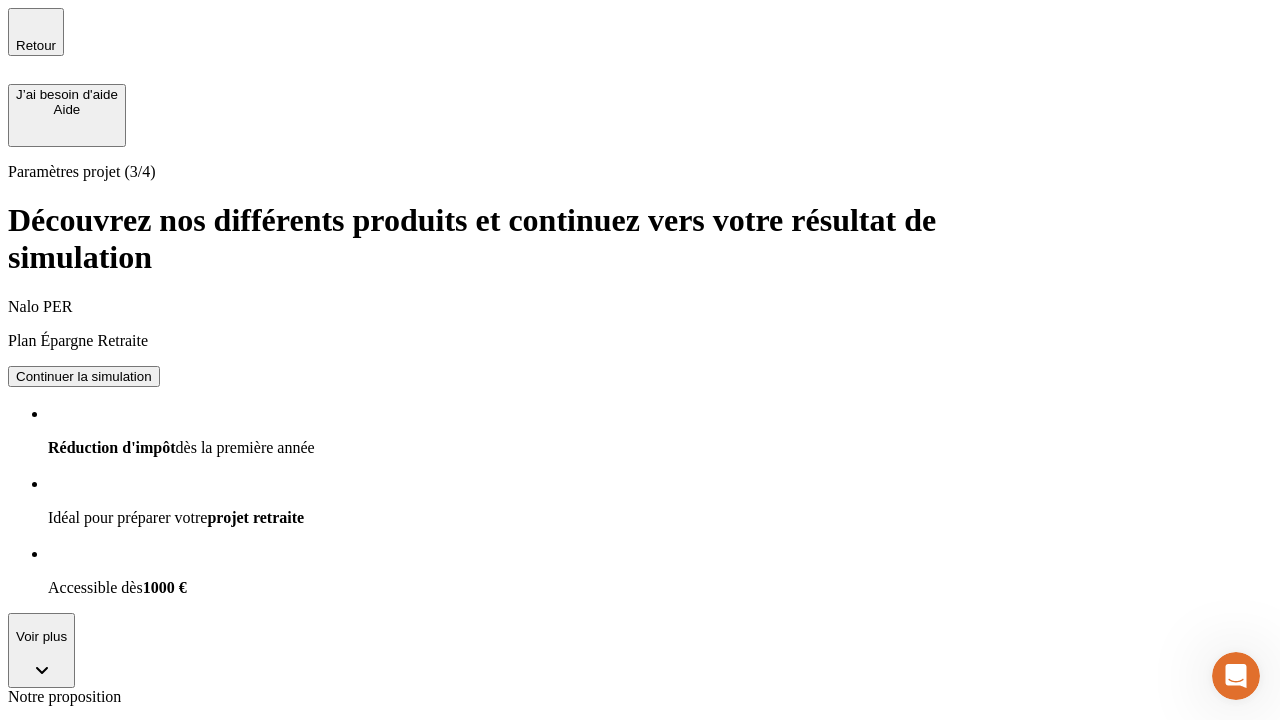 click on "Continuer la simulation" at bounding box center (84, 800) 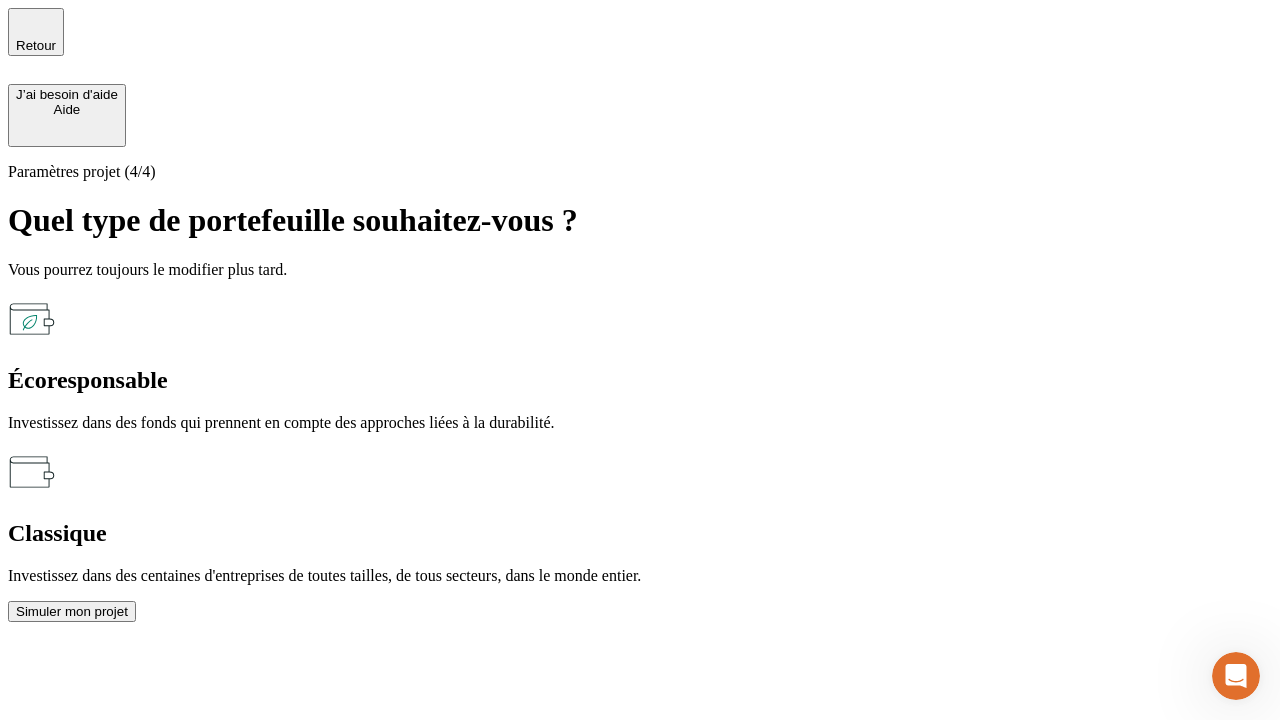 click on "Écoresponsable" at bounding box center [640, 380] 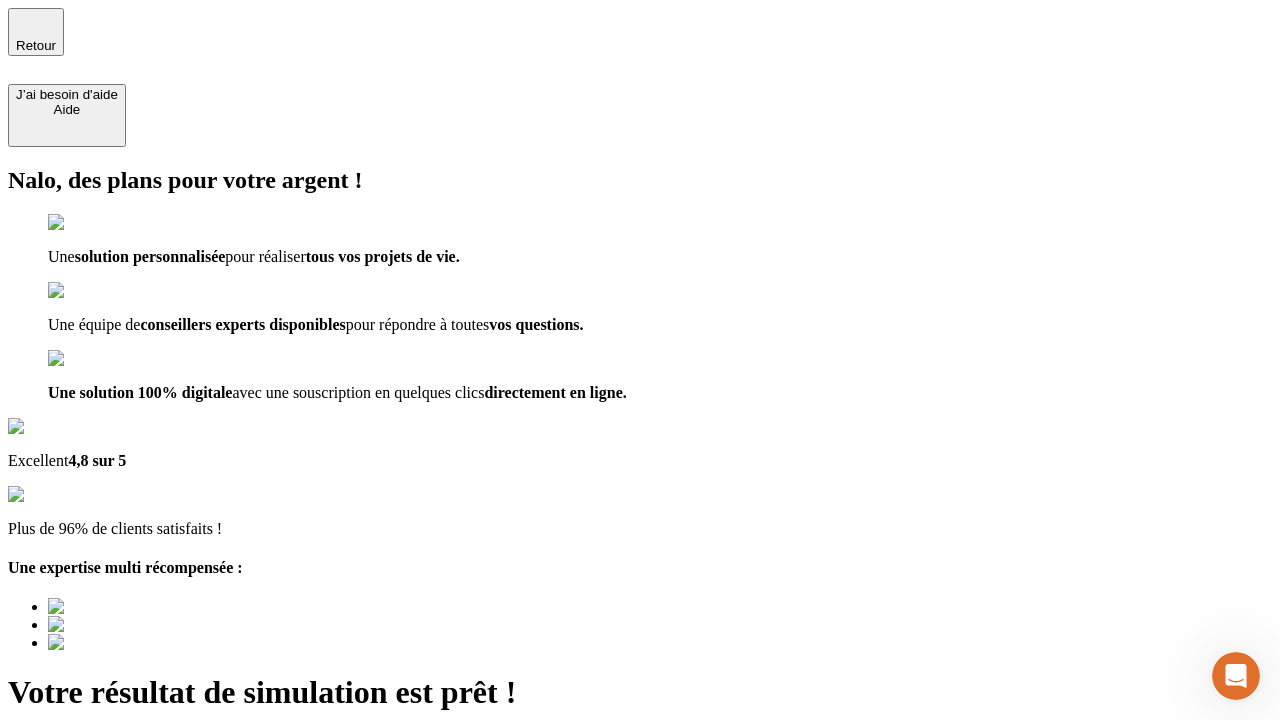 click on "Découvrir ma simulation" at bounding box center [87, 797] 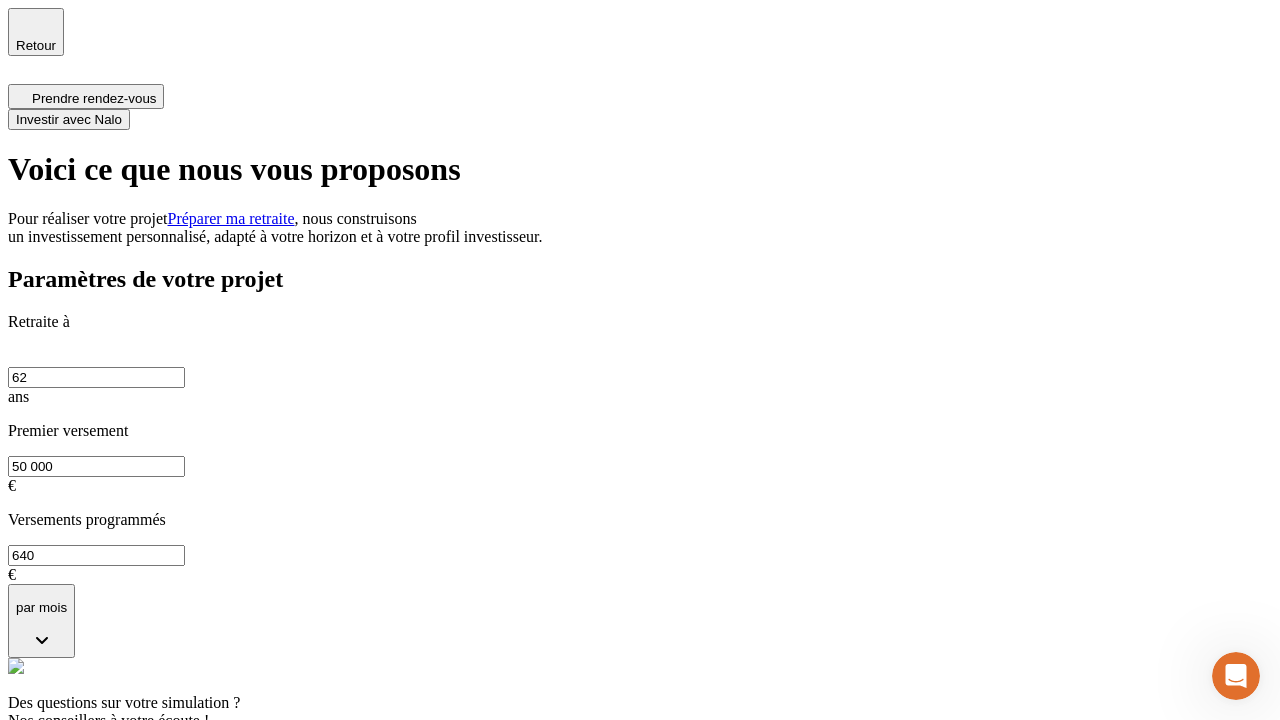 click on "Investir avec Nalo" at bounding box center (69, 119) 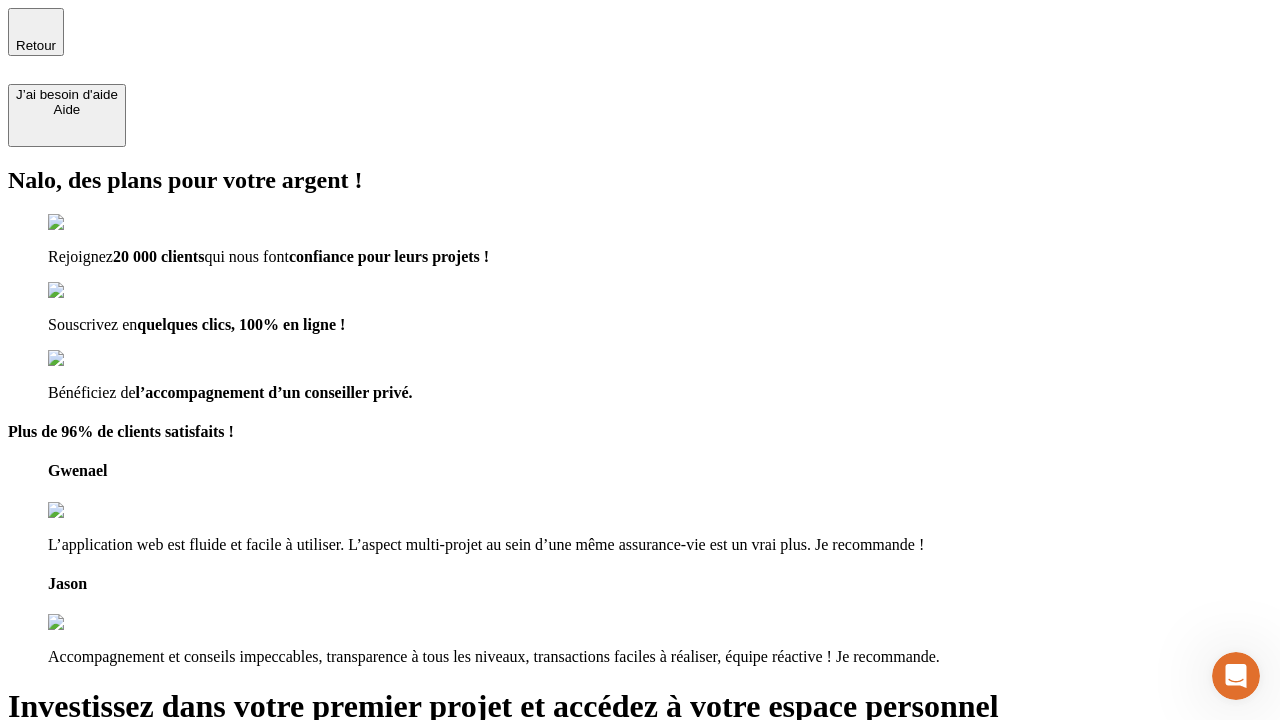 type on "testplaywright-thomas-retirement-1@[EXAMPLE.COM]" 